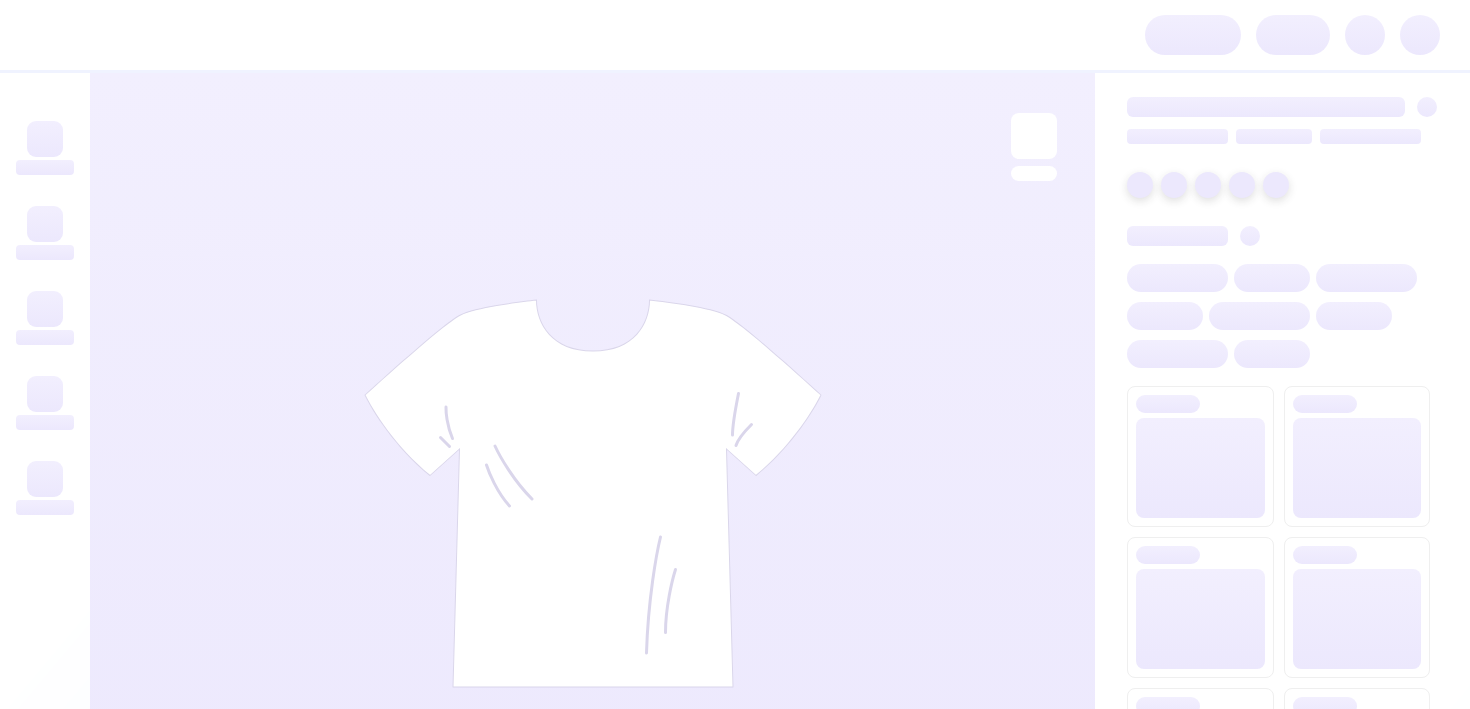 scroll, scrollTop: 0, scrollLeft: 0, axis: both 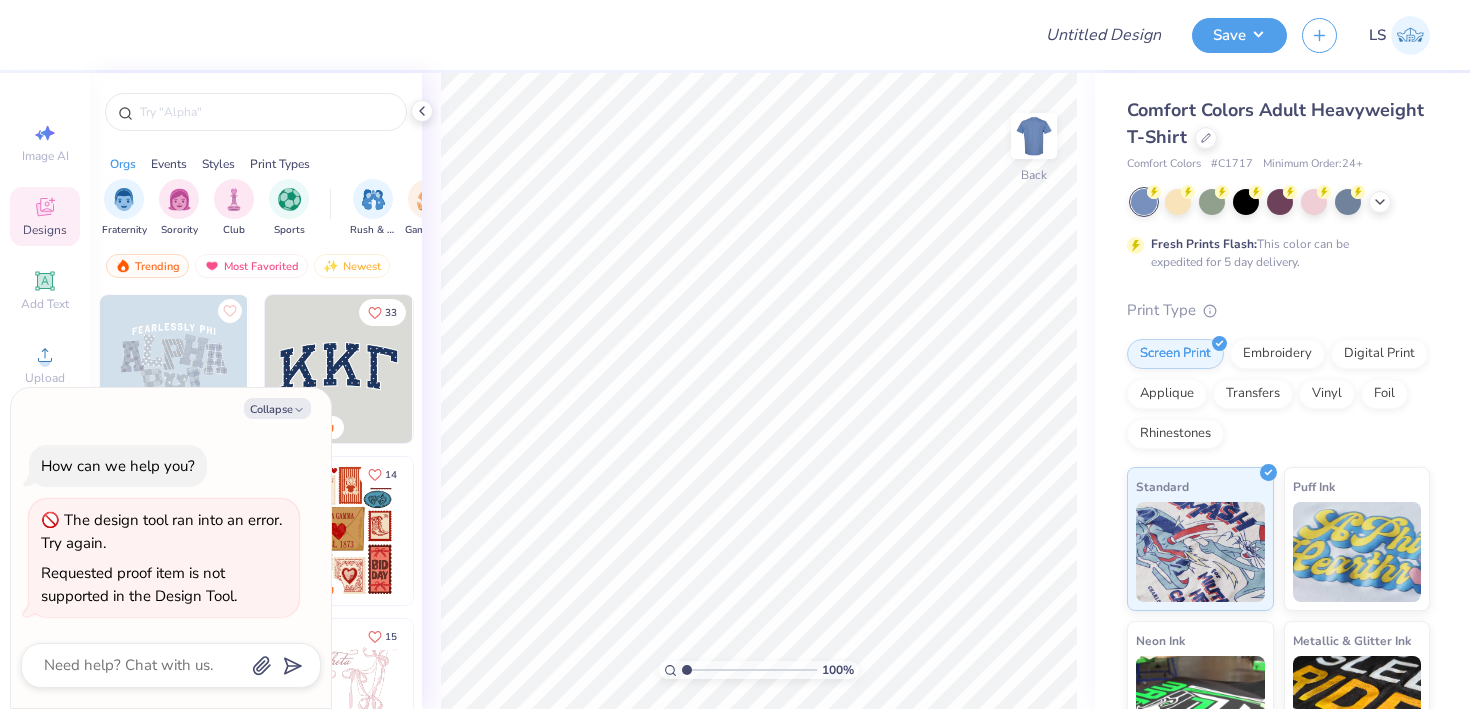 type on "x" 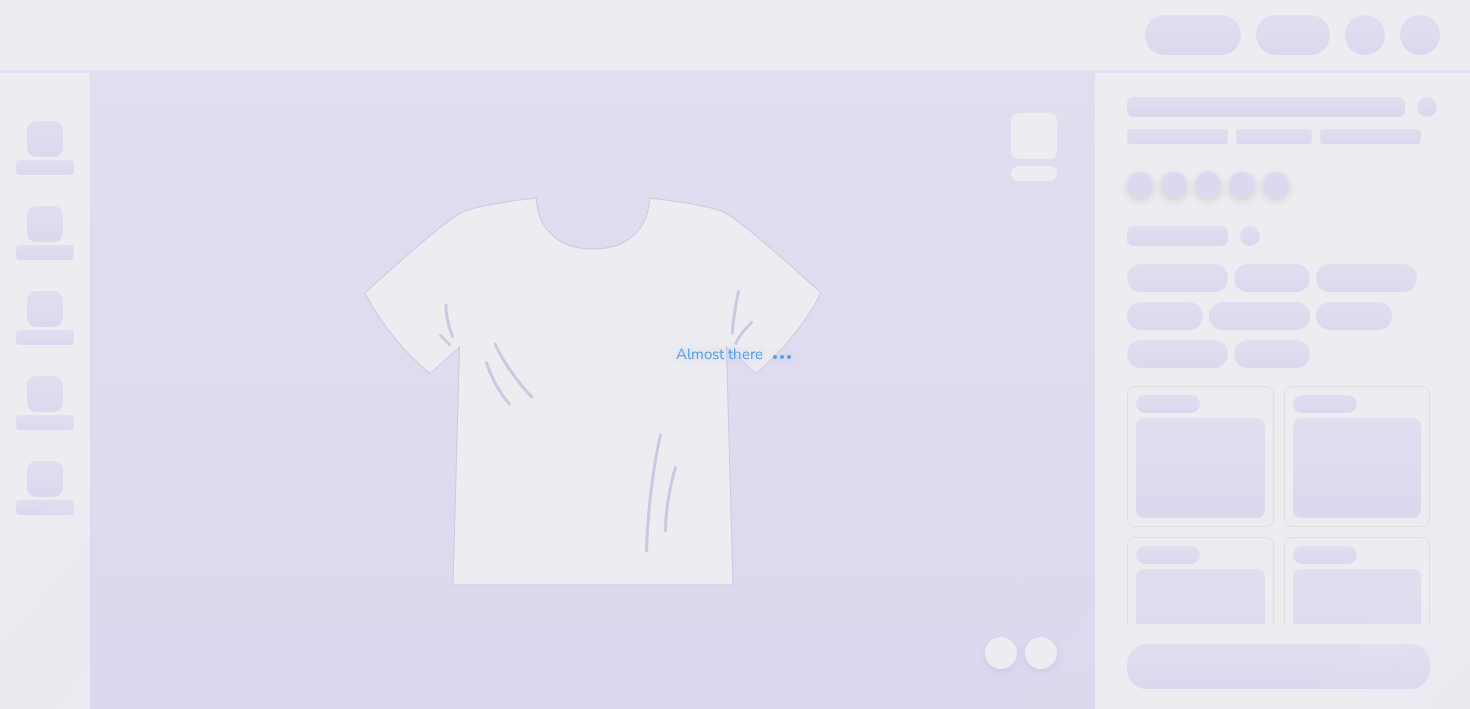 scroll, scrollTop: 0, scrollLeft: 0, axis: both 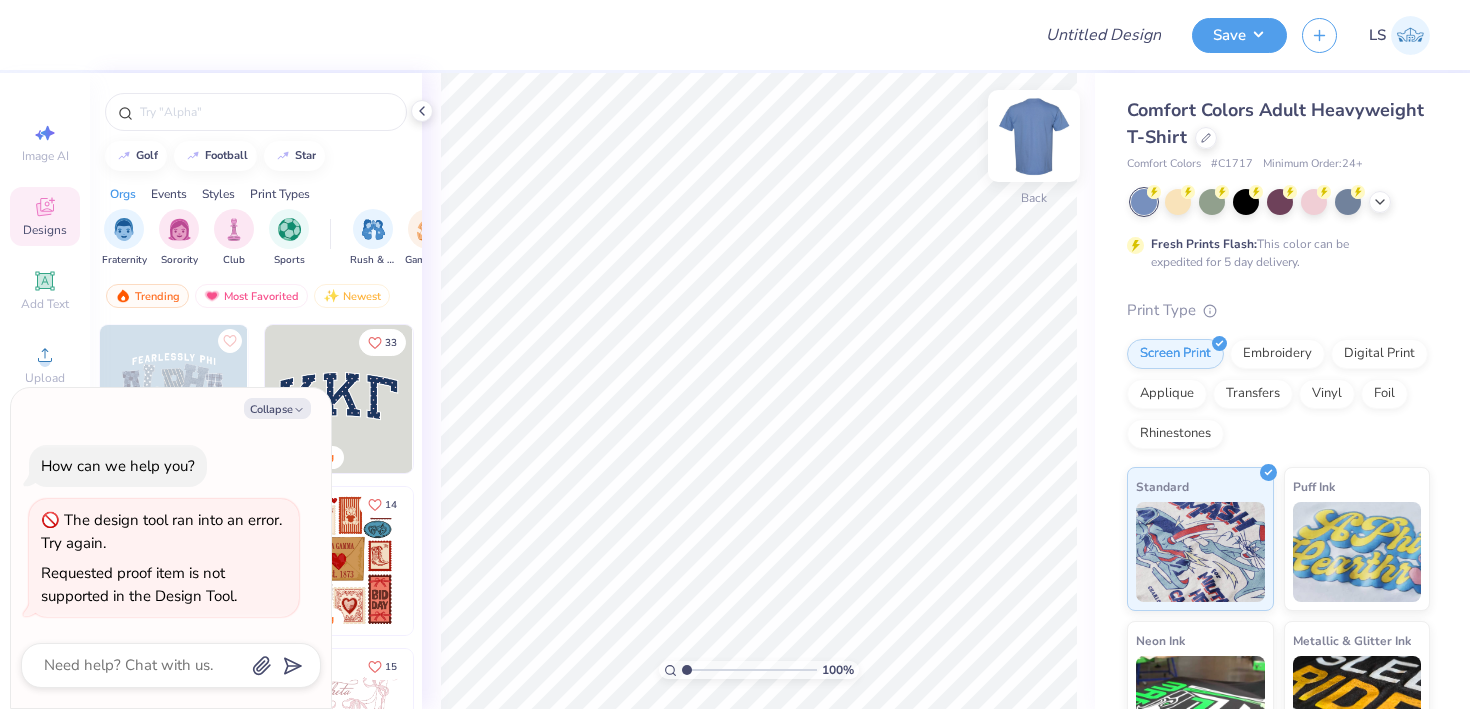 click at bounding box center [1034, 136] 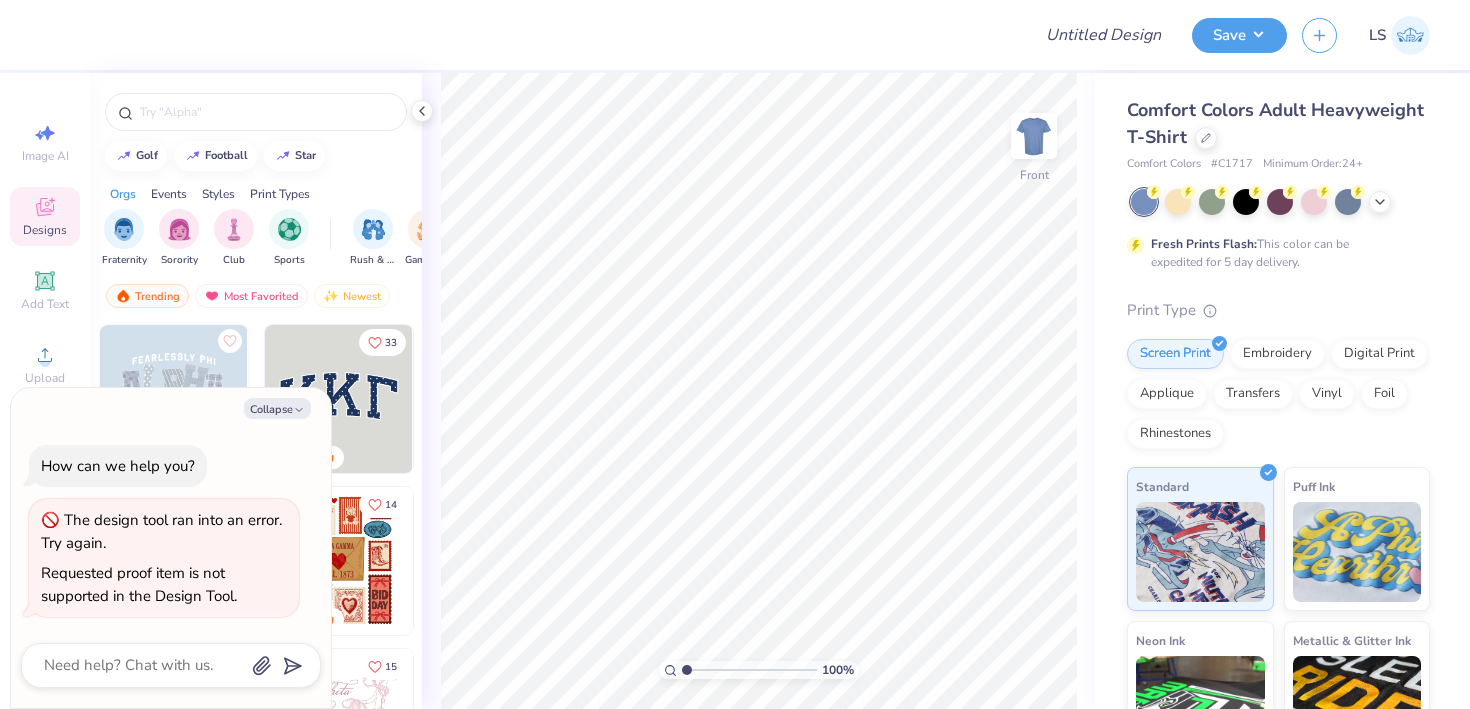 type on "x" 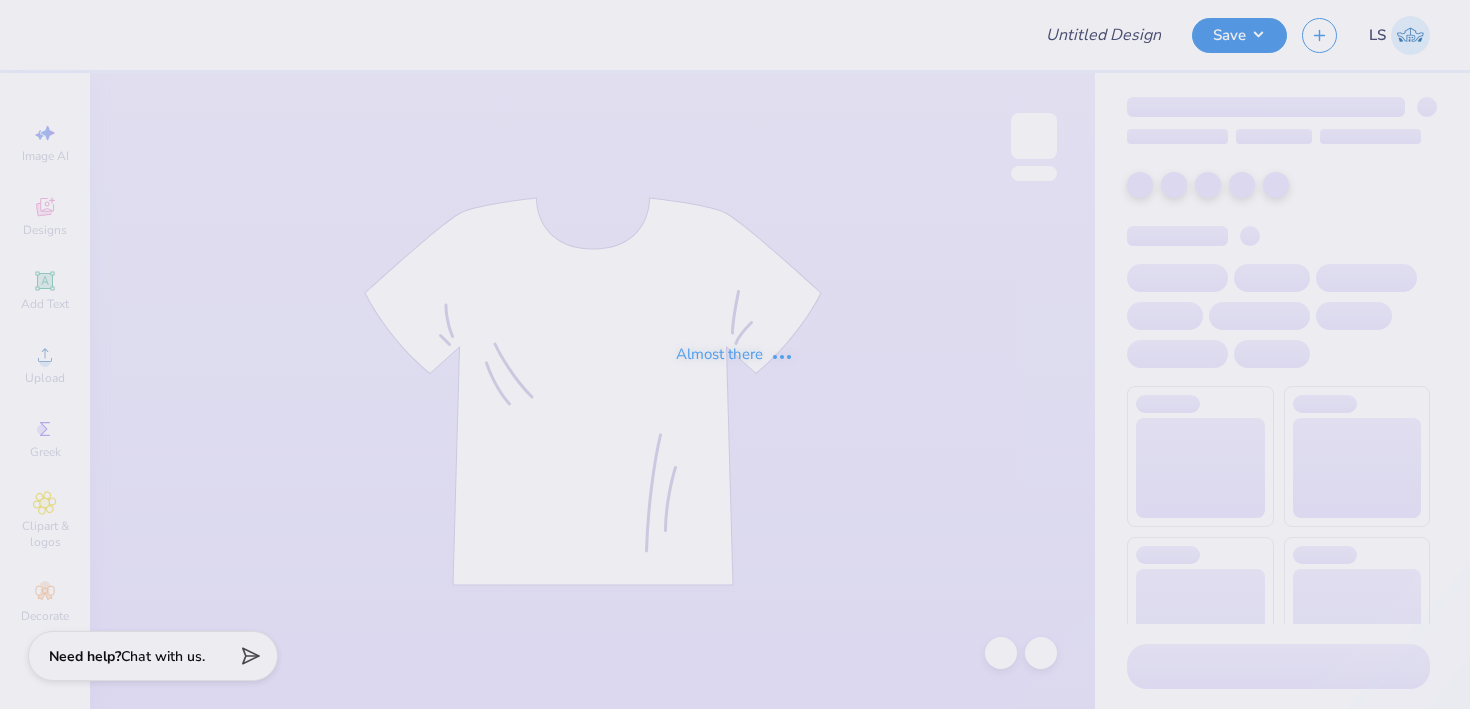 scroll, scrollTop: 0, scrollLeft: 0, axis: both 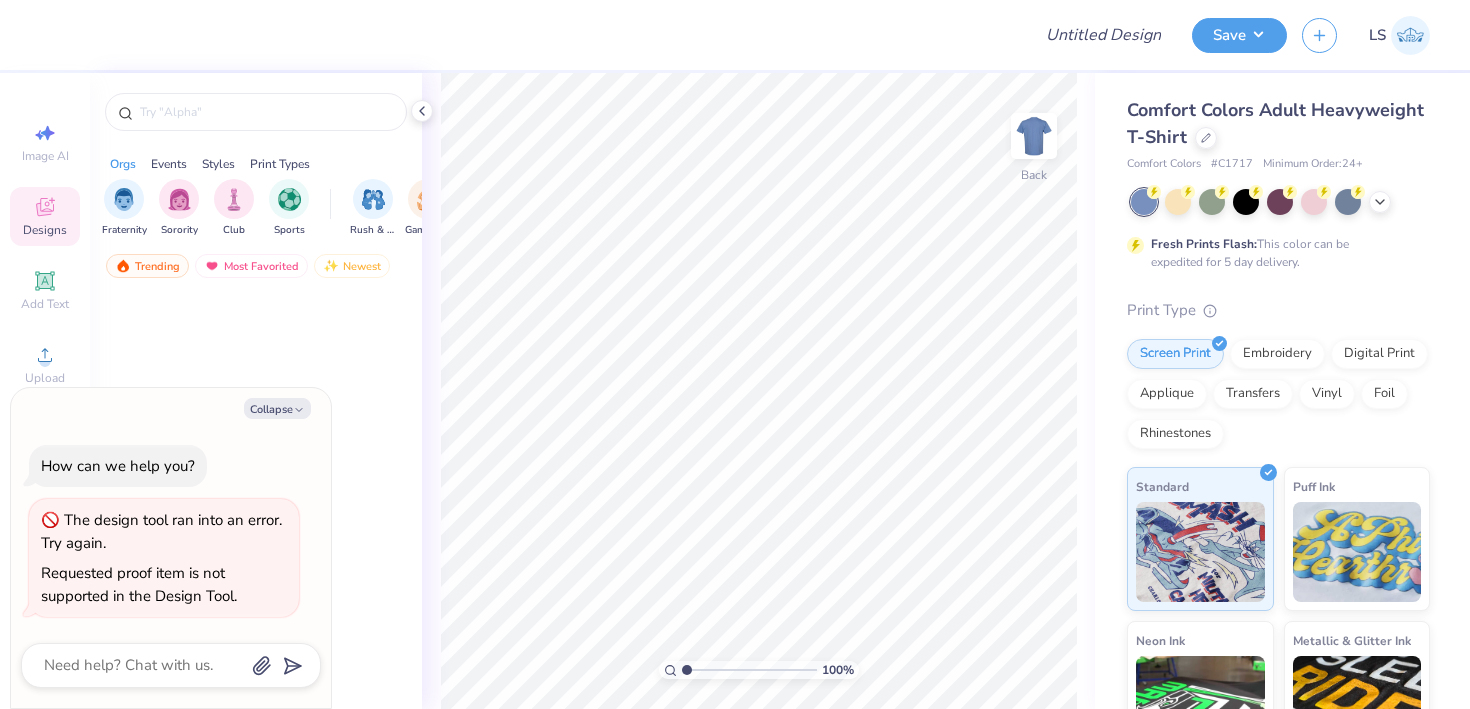 type on "x" 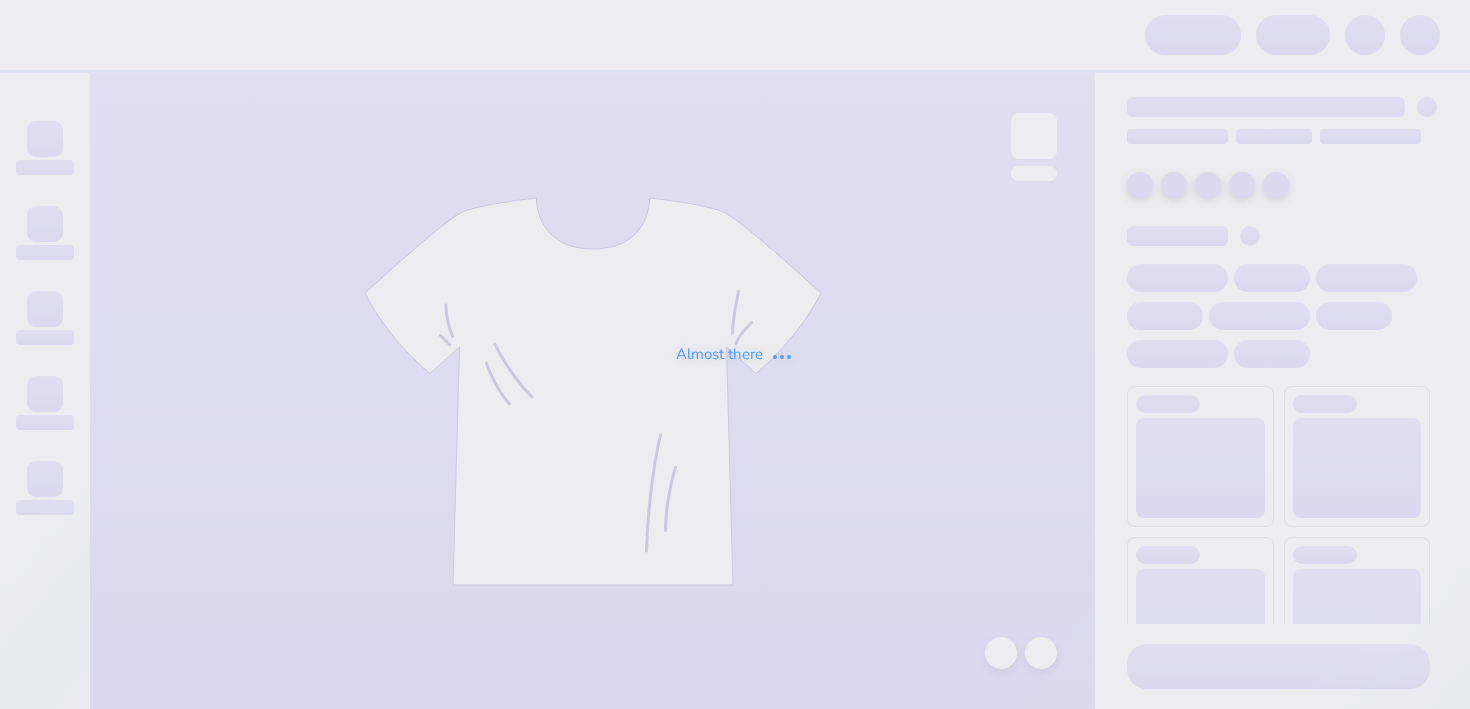 scroll, scrollTop: 0, scrollLeft: 0, axis: both 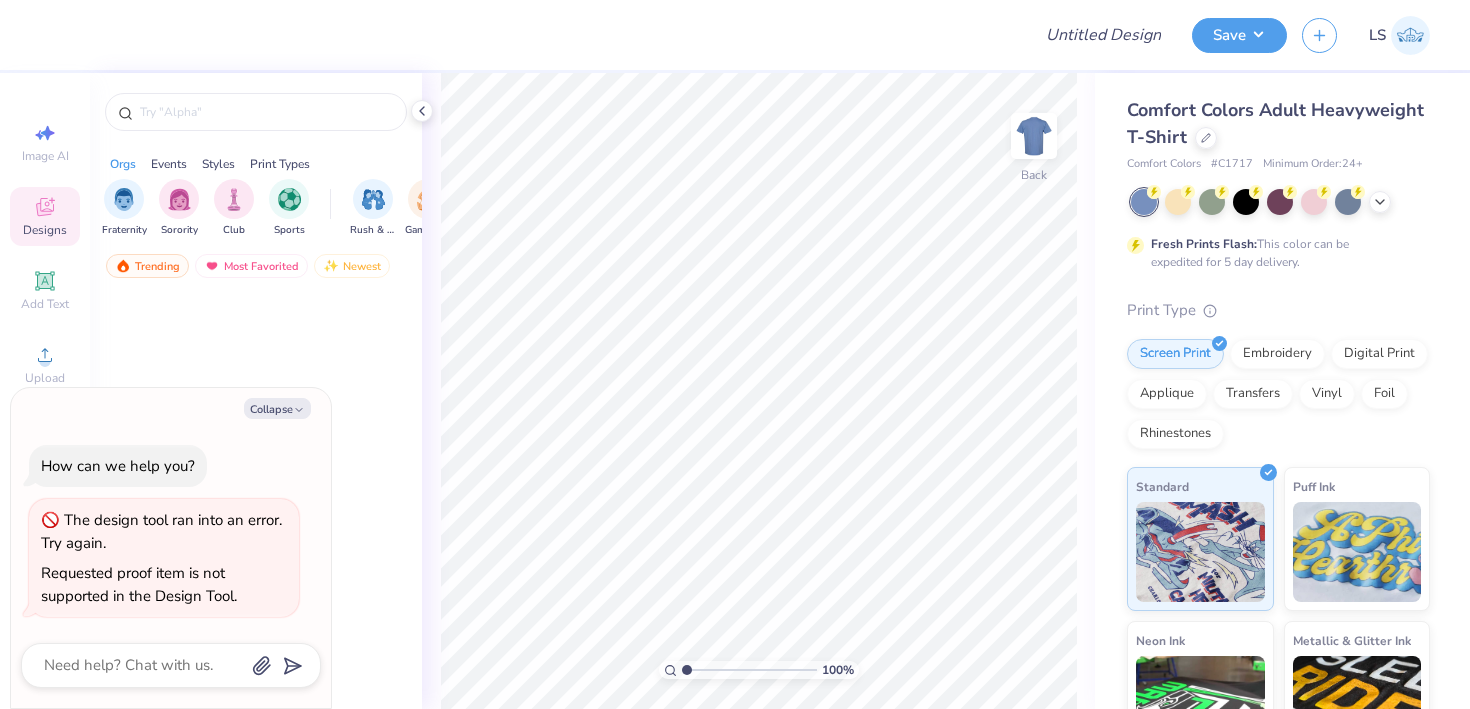 type on "x" 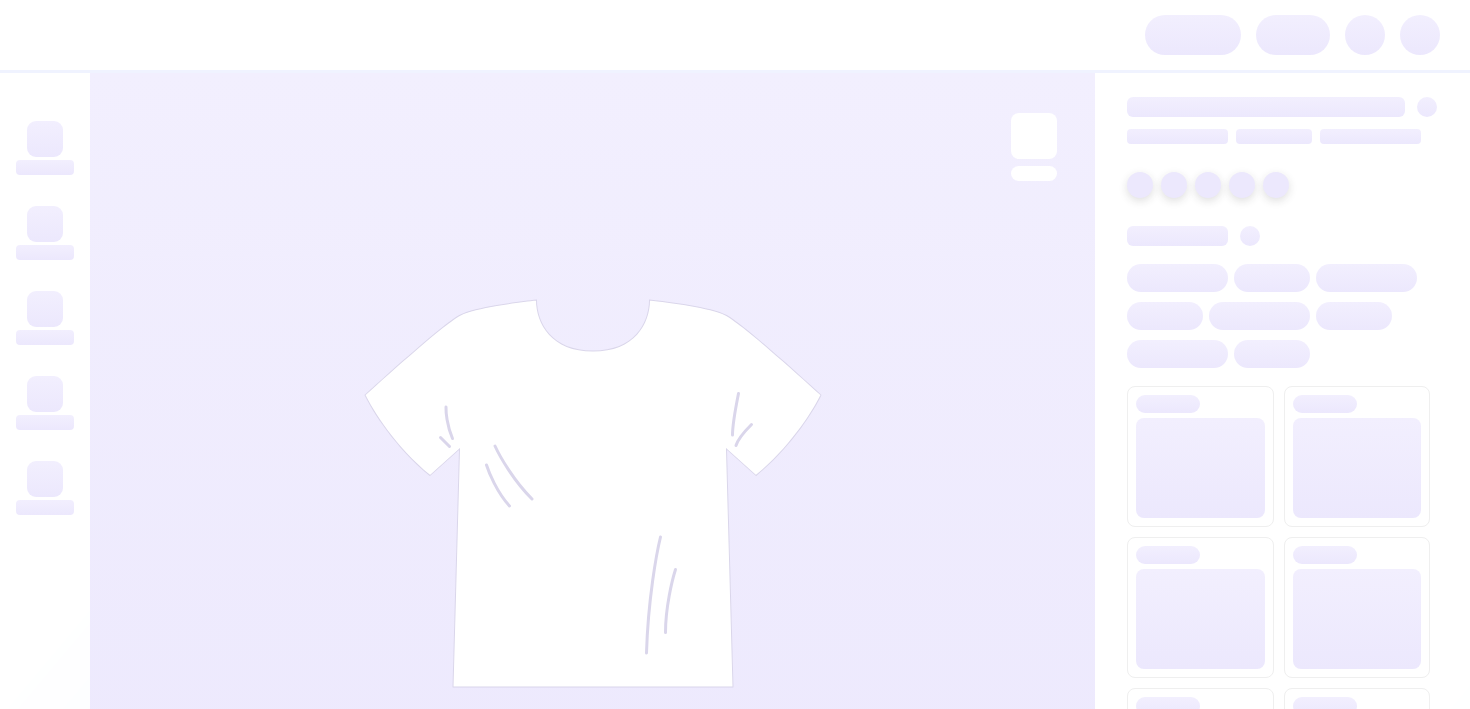 scroll, scrollTop: 0, scrollLeft: 0, axis: both 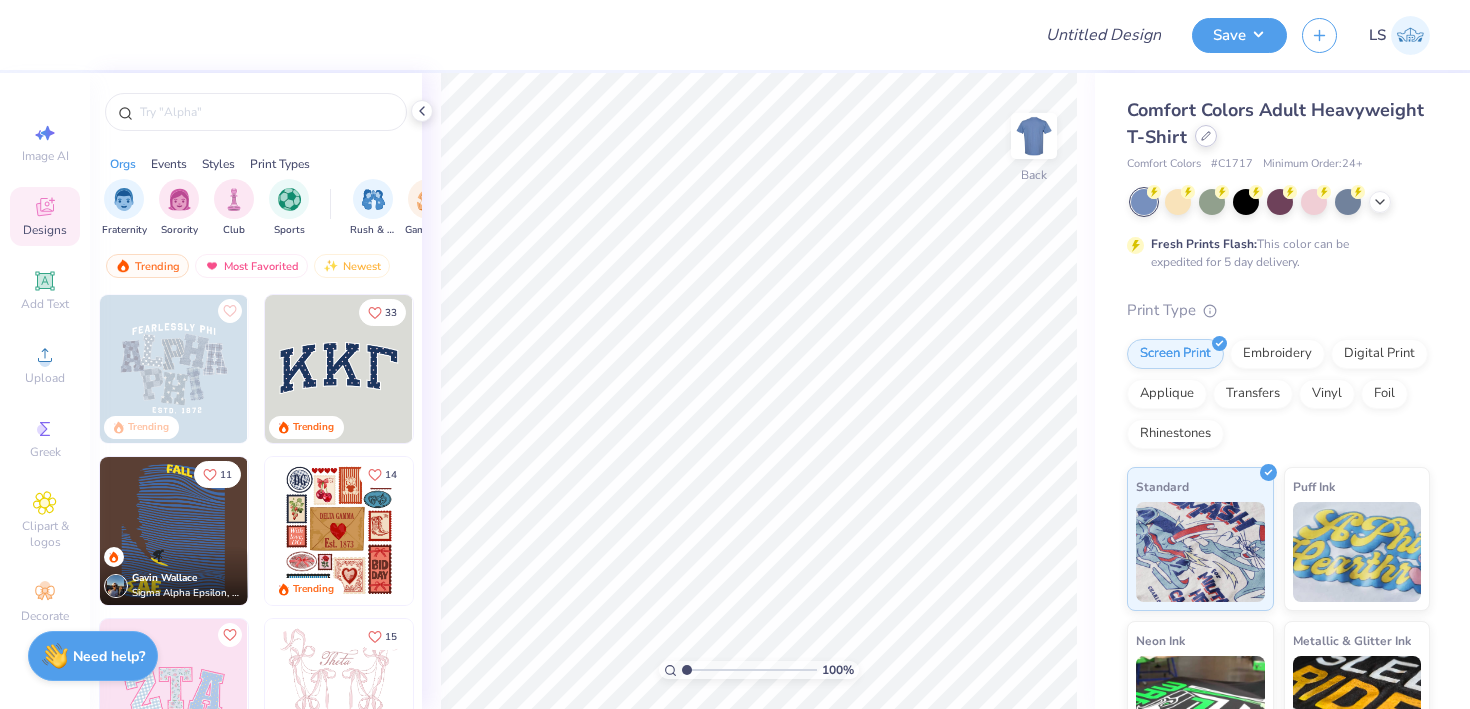 click 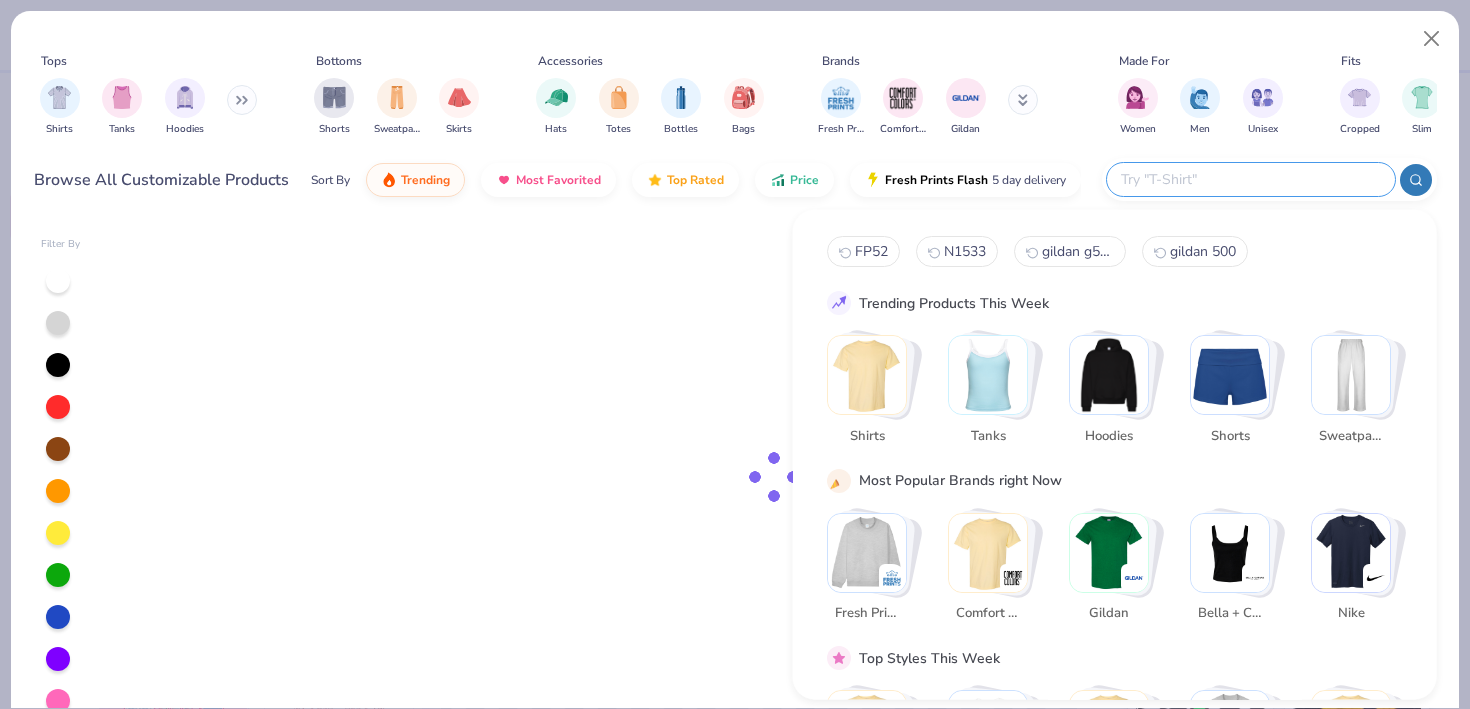 click at bounding box center (1250, 179) 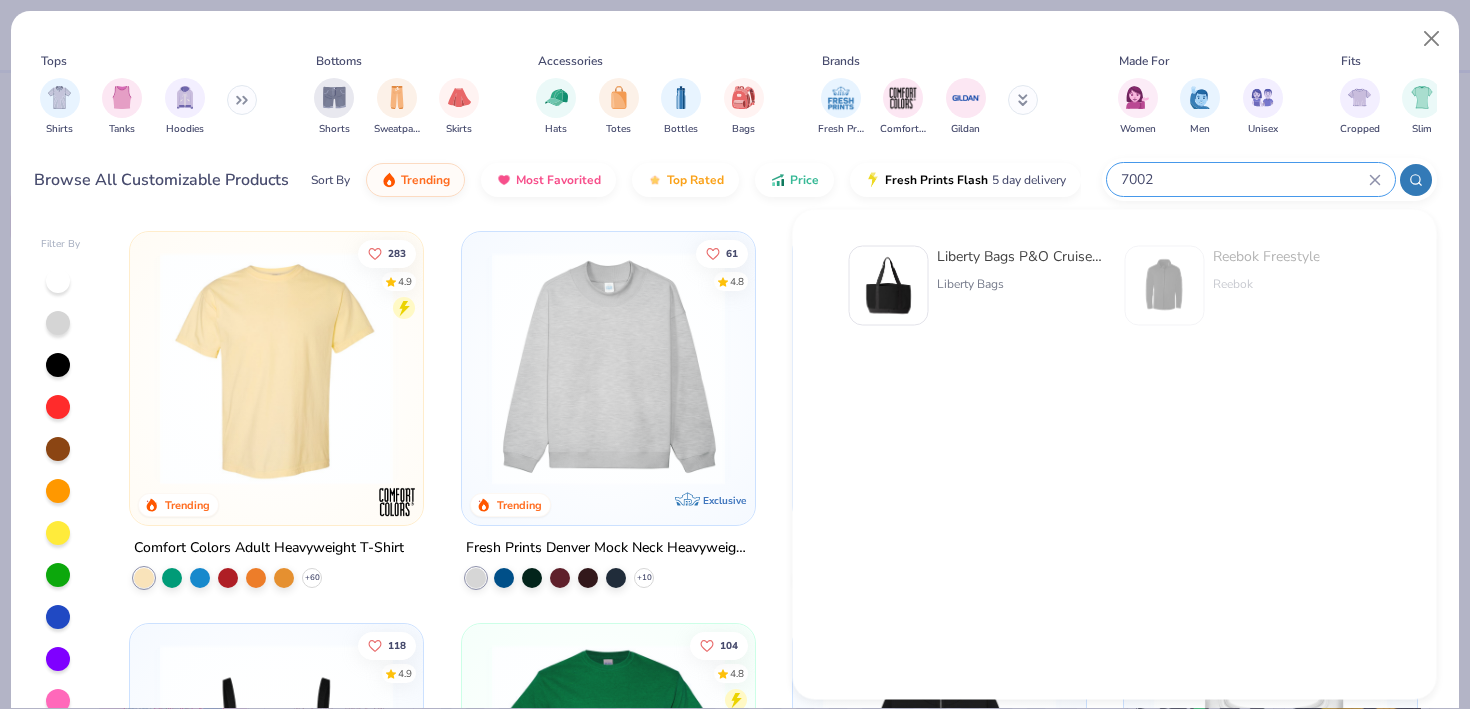 type on "7002" 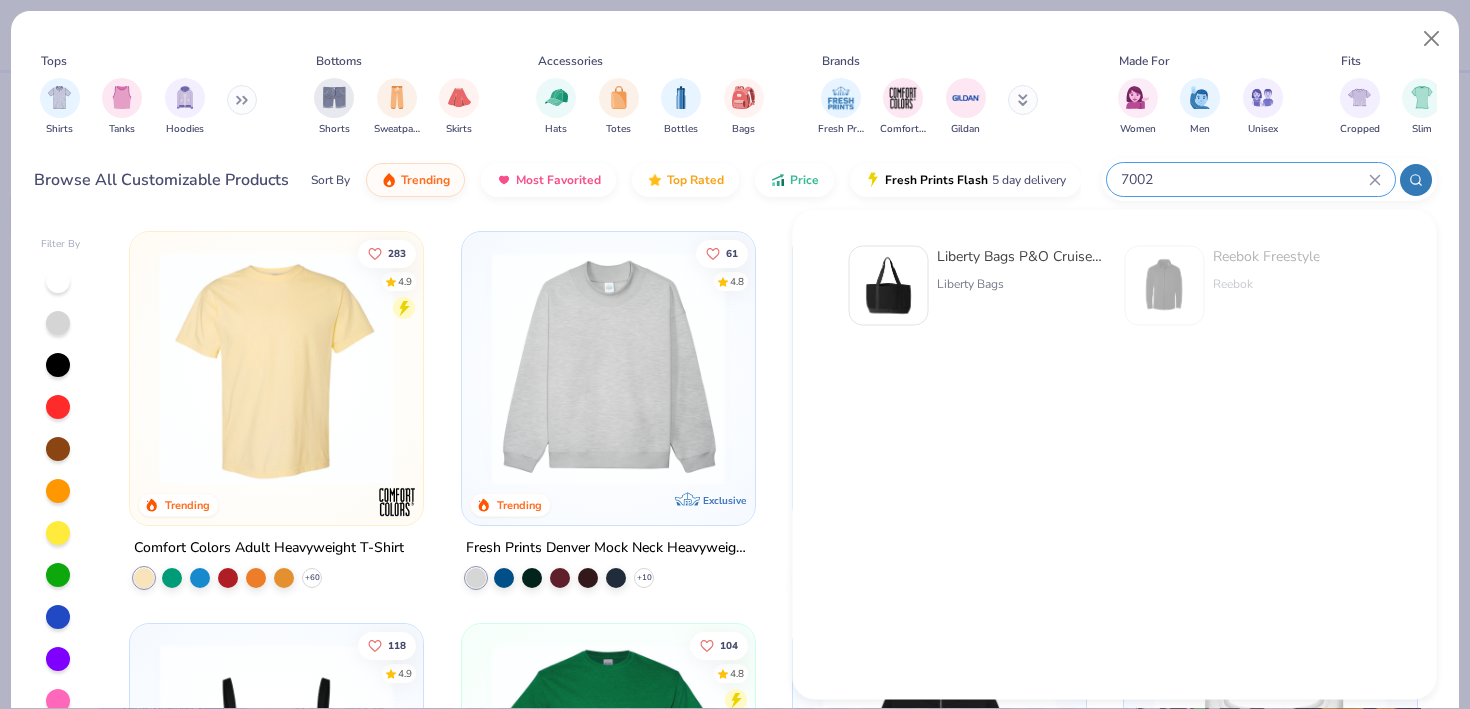click on "Liberty Bags P&O Cruiser Tote -  7002" at bounding box center (1021, 256) 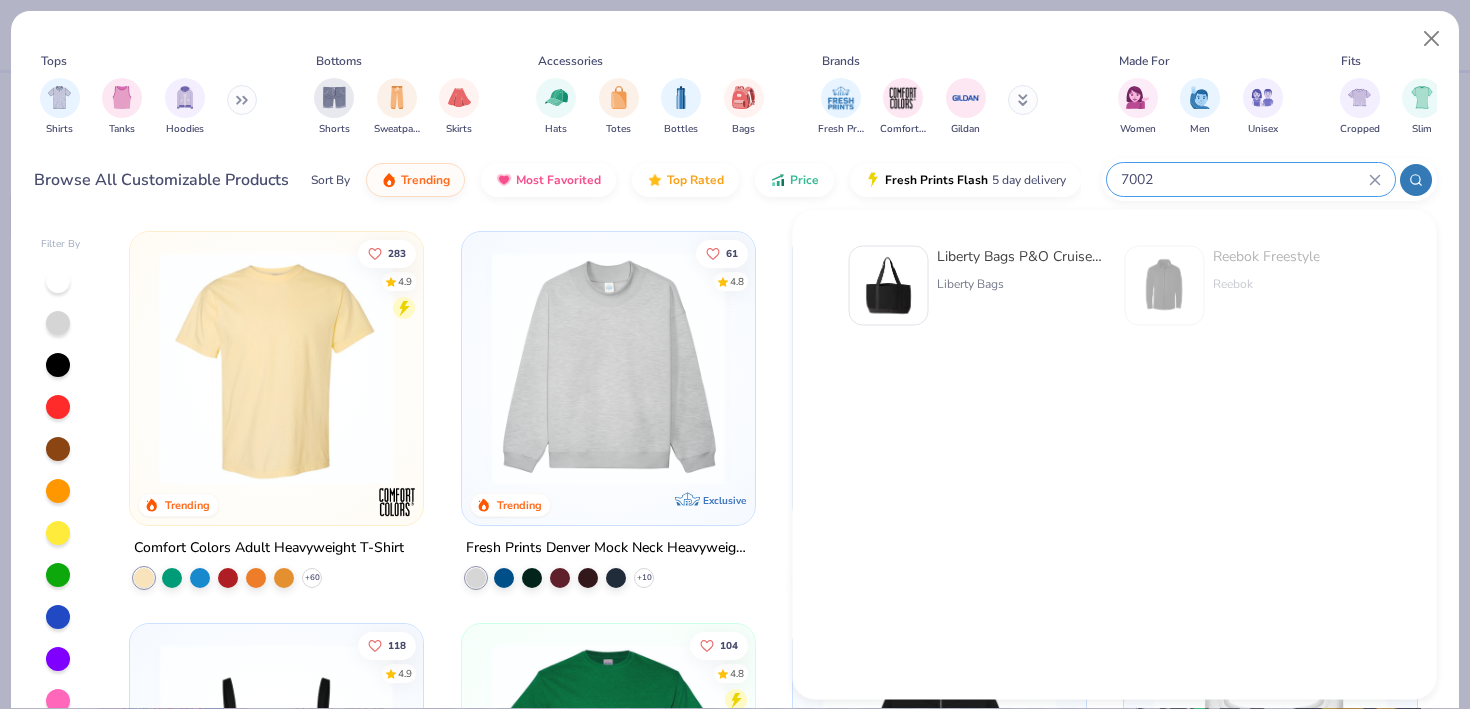 type 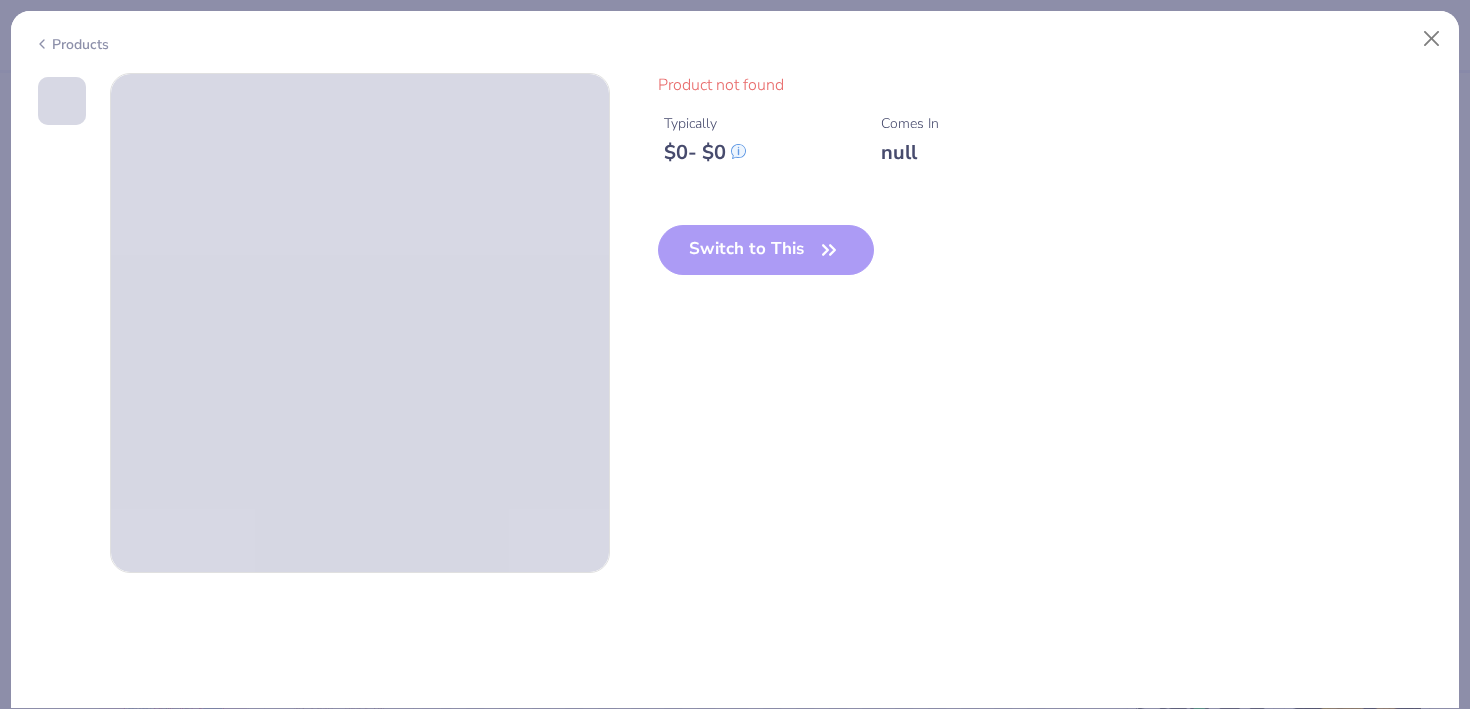 click on "Switch to This" at bounding box center (766, 266) 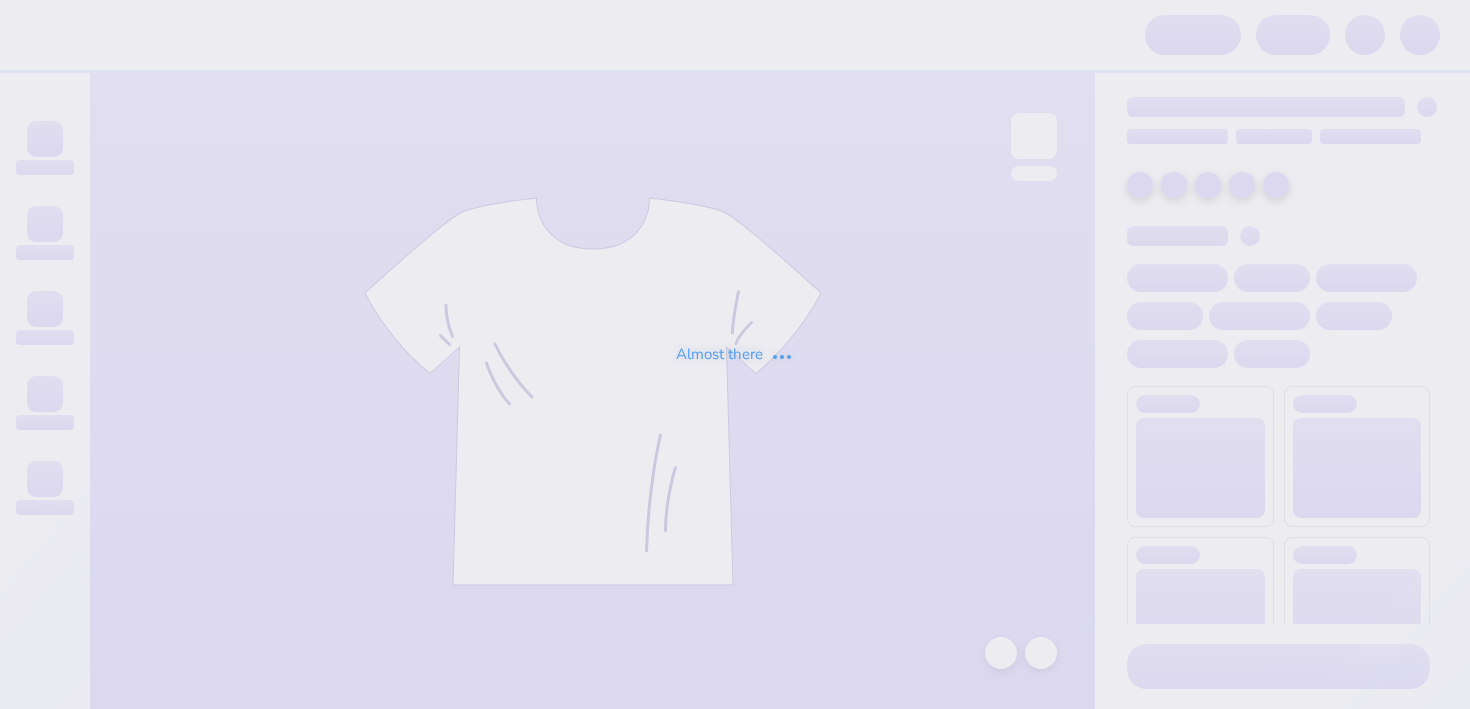 scroll, scrollTop: 0, scrollLeft: 0, axis: both 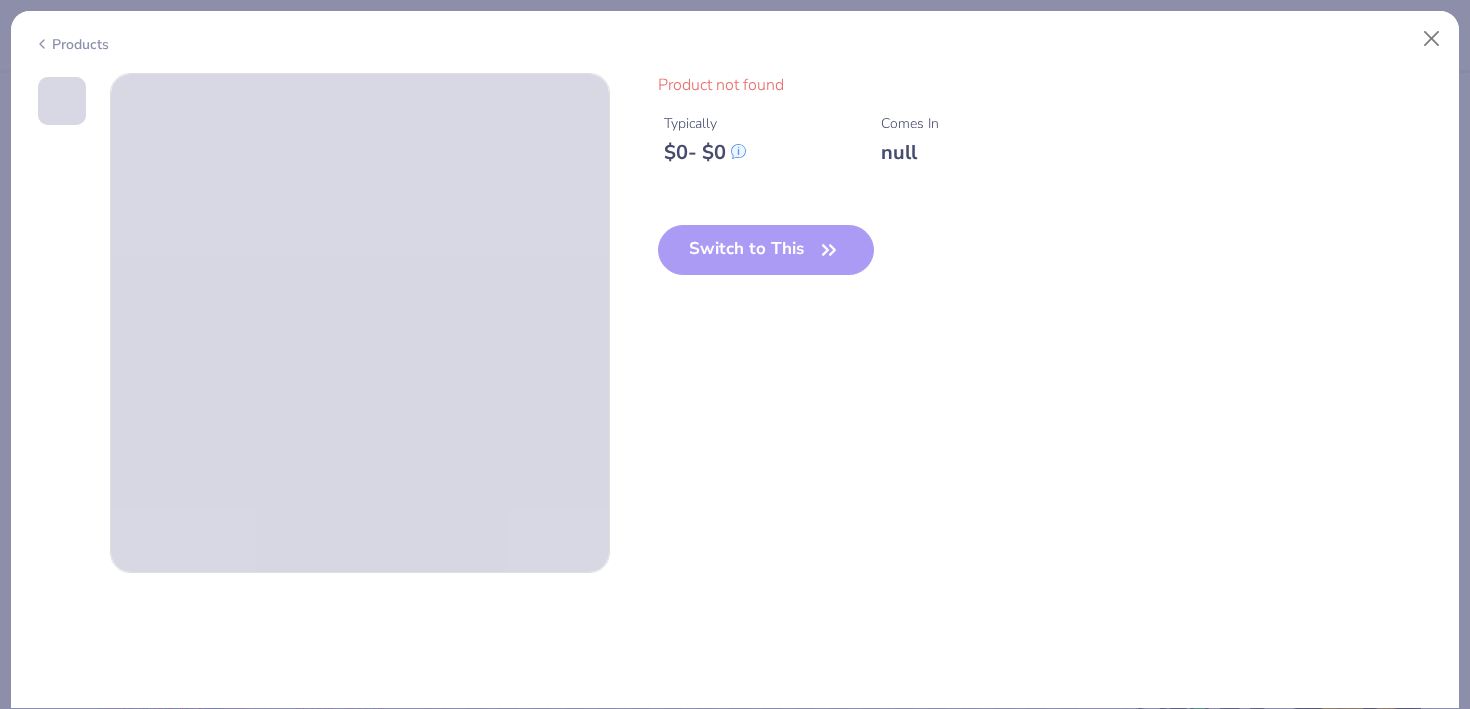 click on "Switch to This" at bounding box center (766, 266) 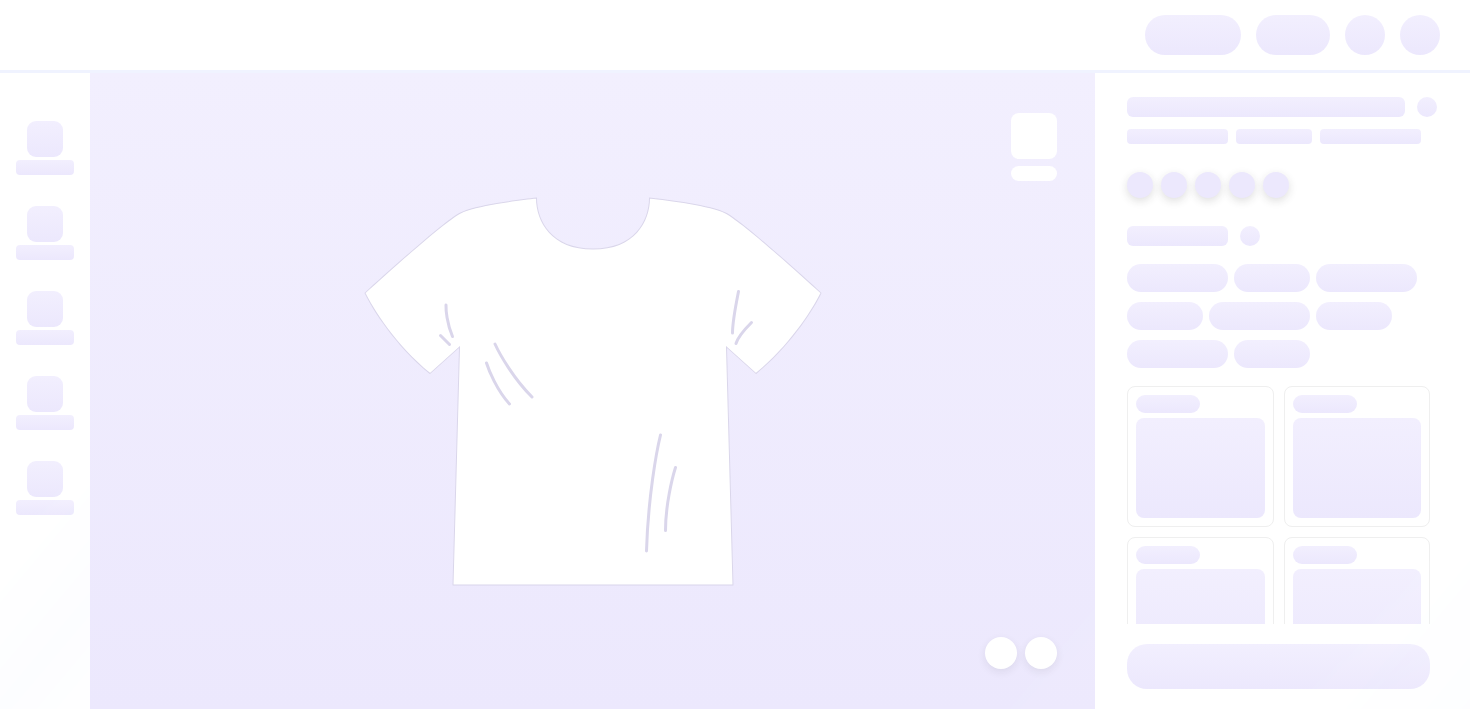 scroll, scrollTop: 0, scrollLeft: 0, axis: both 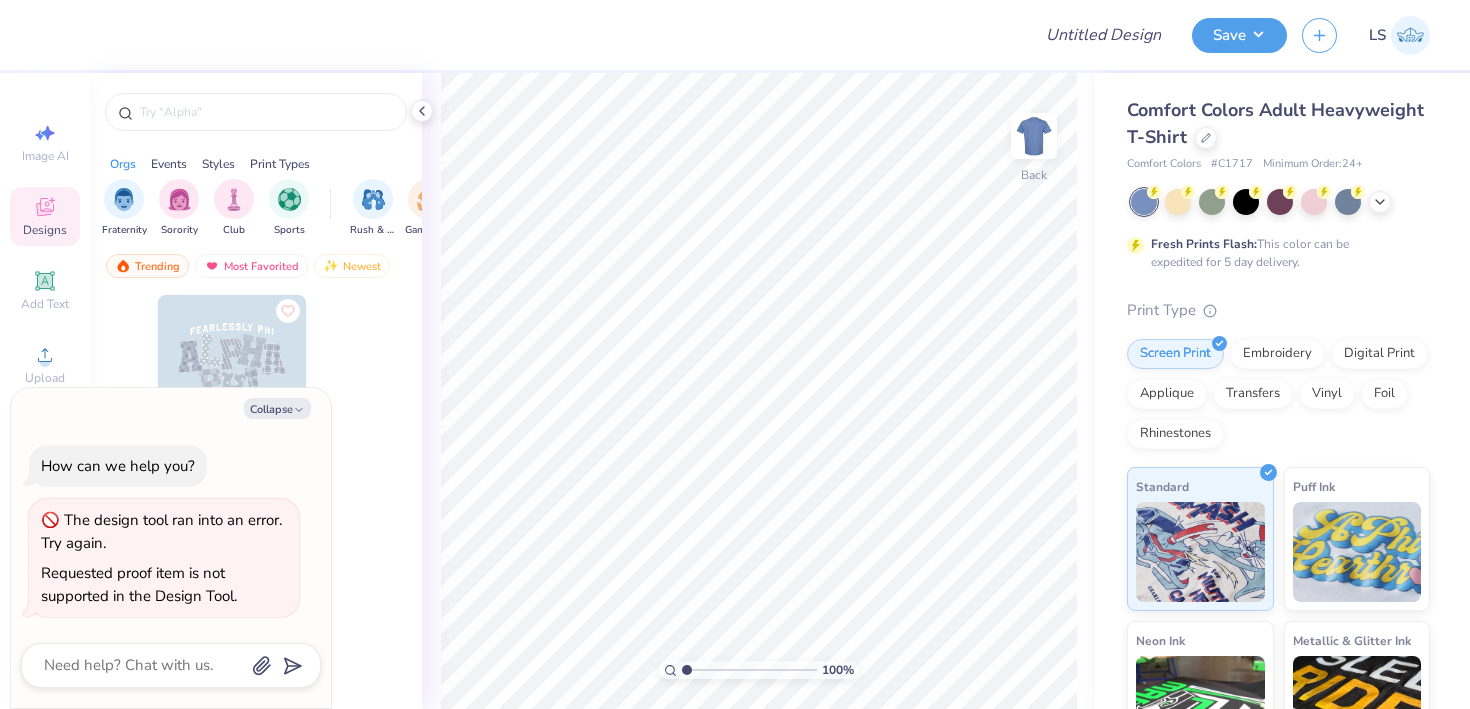 type on "x" 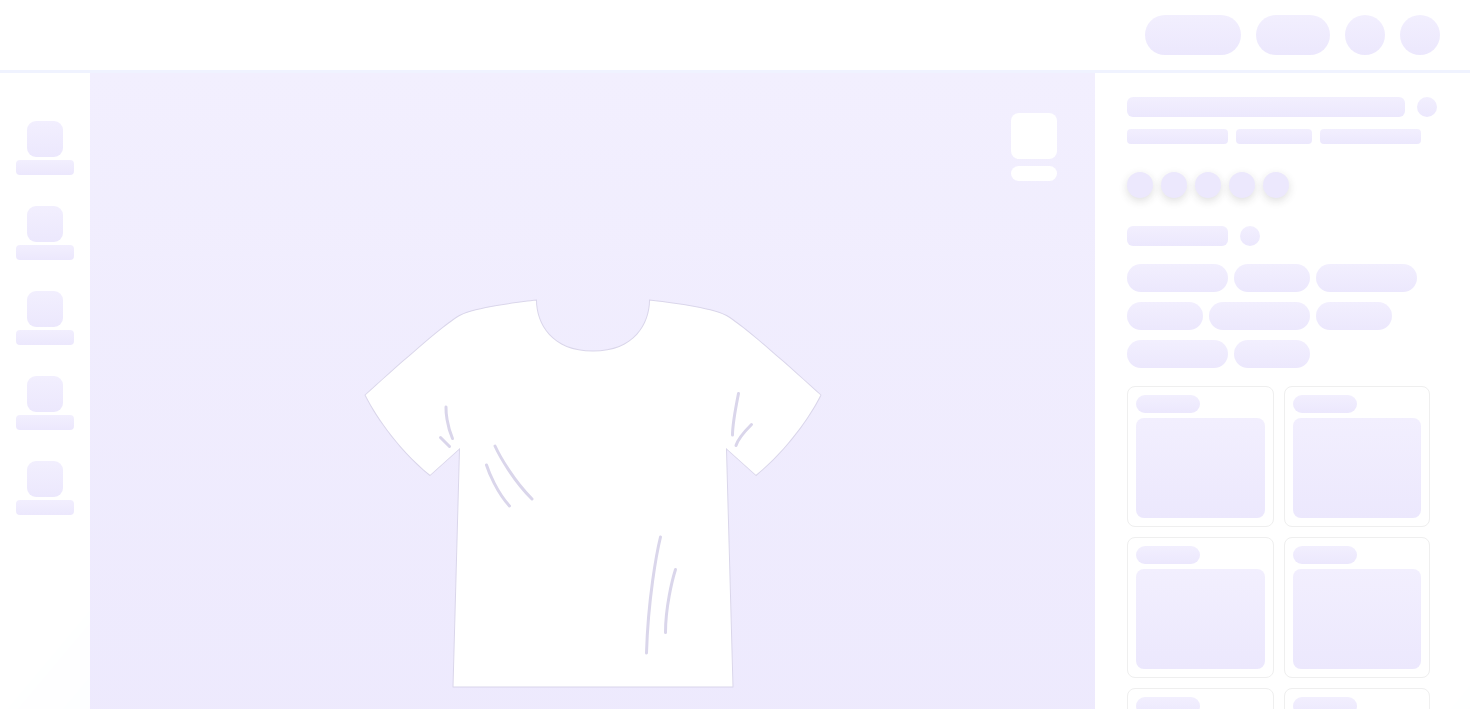 scroll, scrollTop: 0, scrollLeft: 0, axis: both 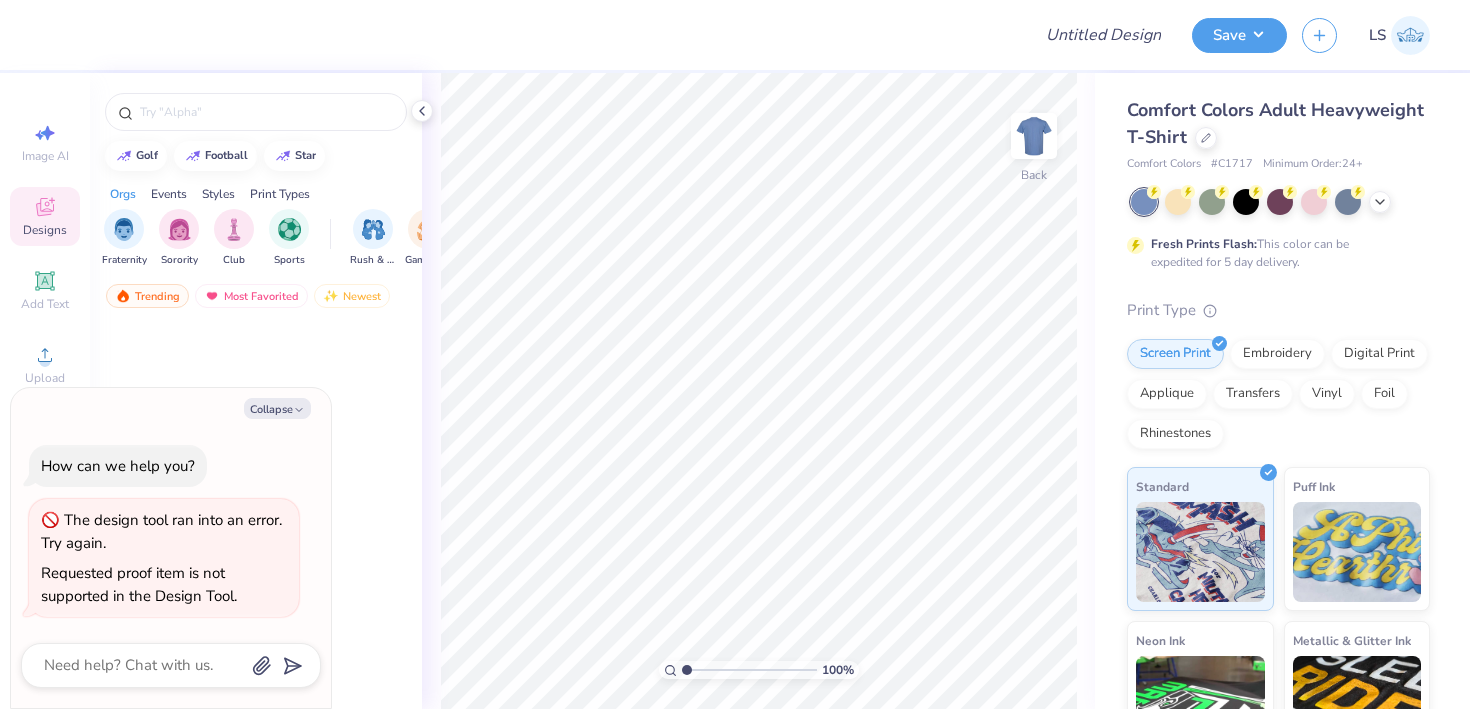 type on "x" 